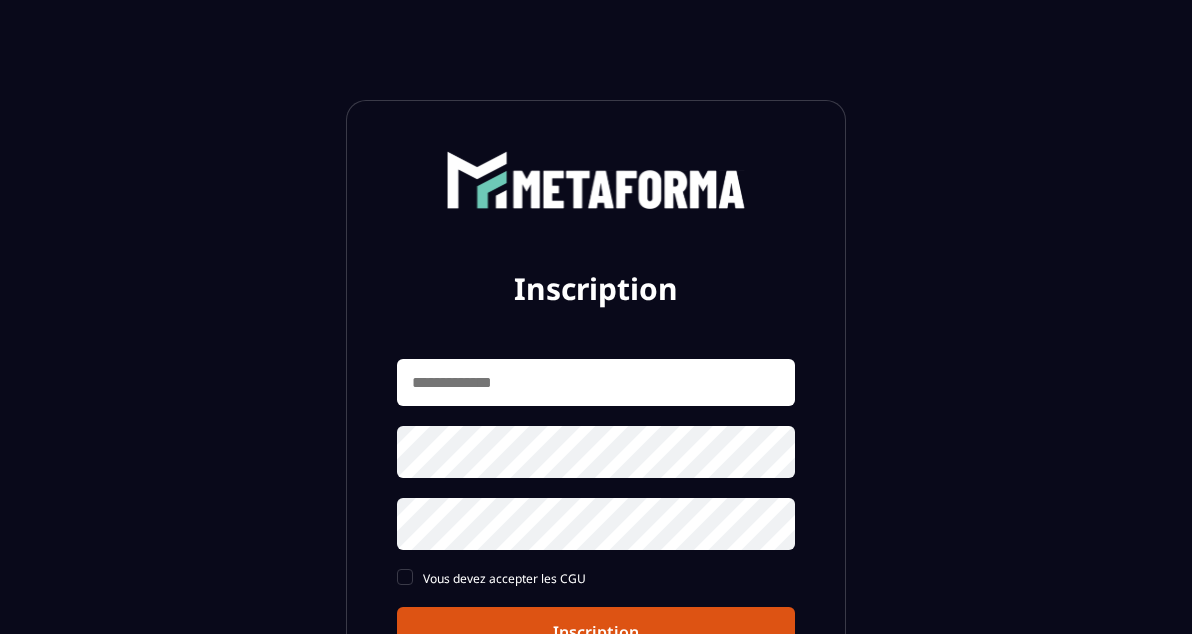 scroll, scrollTop: 0, scrollLeft: 0, axis: both 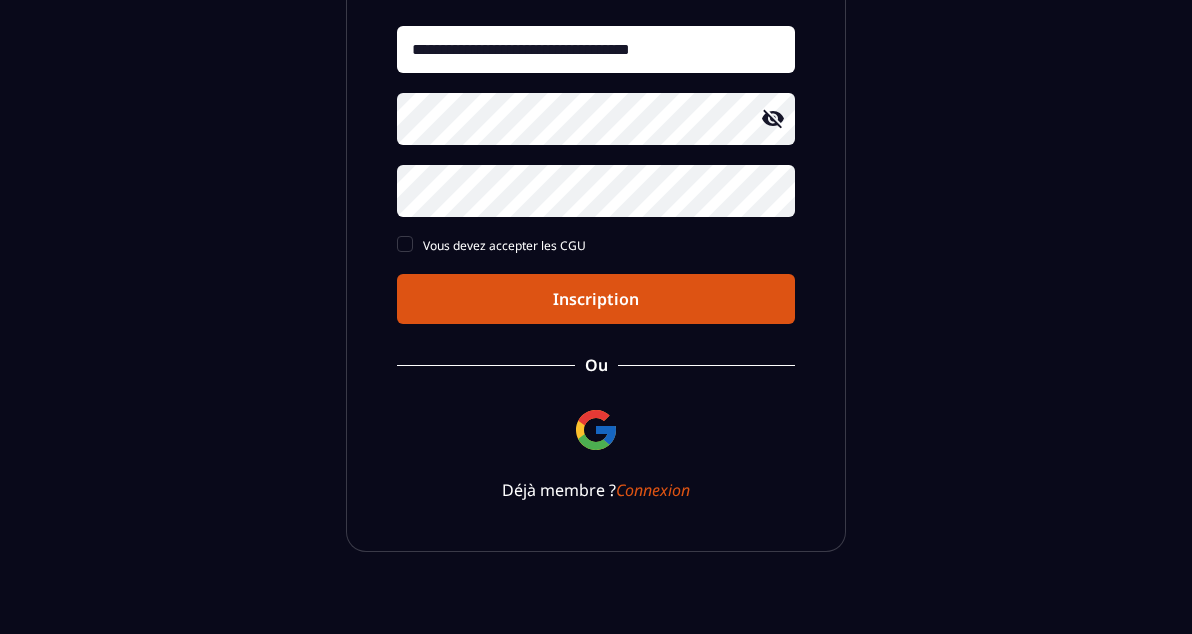 click on "Inscription" at bounding box center (596, 299) 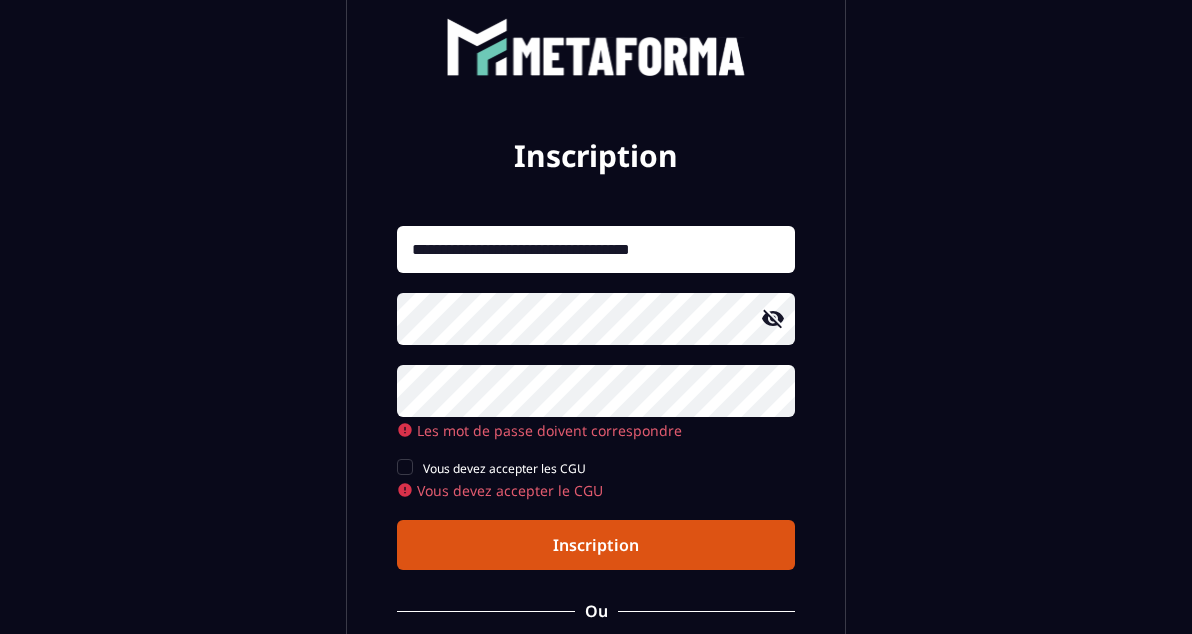 scroll, scrollTop: 0, scrollLeft: 0, axis: both 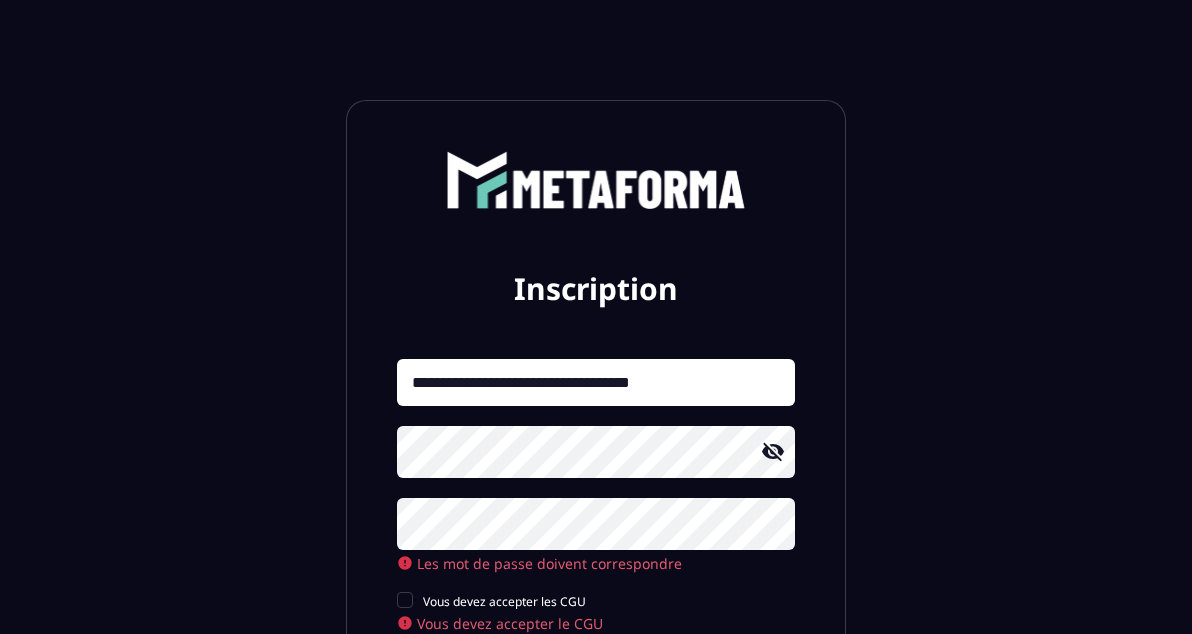 click on "**********" at bounding box center (596, 515) 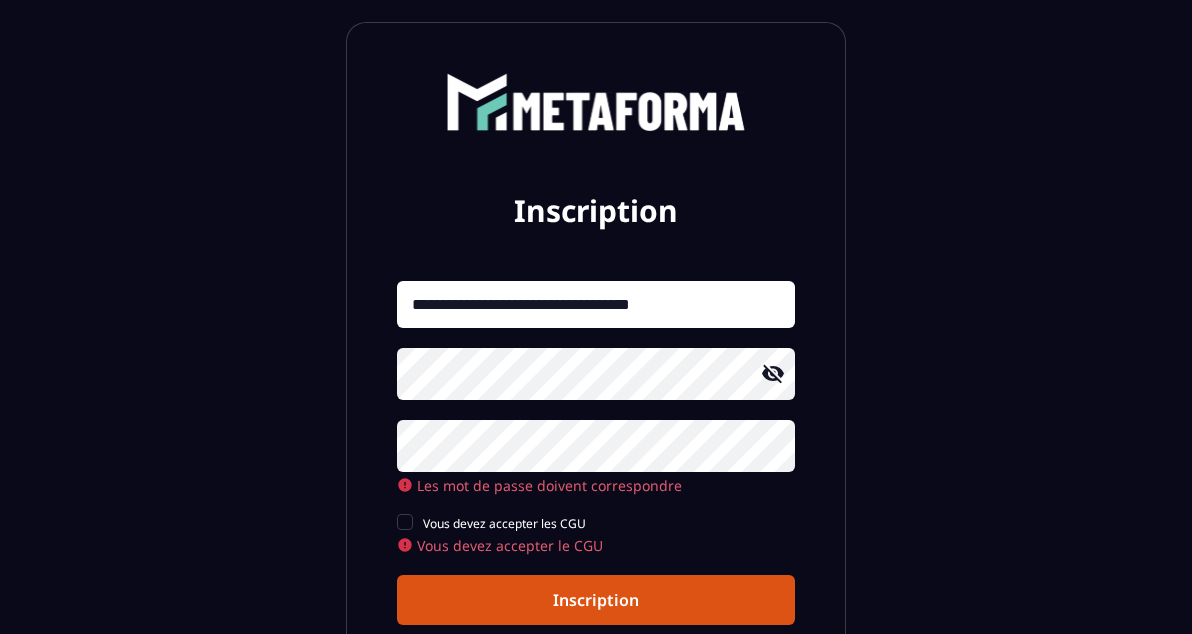 scroll, scrollTop: 80, scrollLeft: 0, axis: vertical 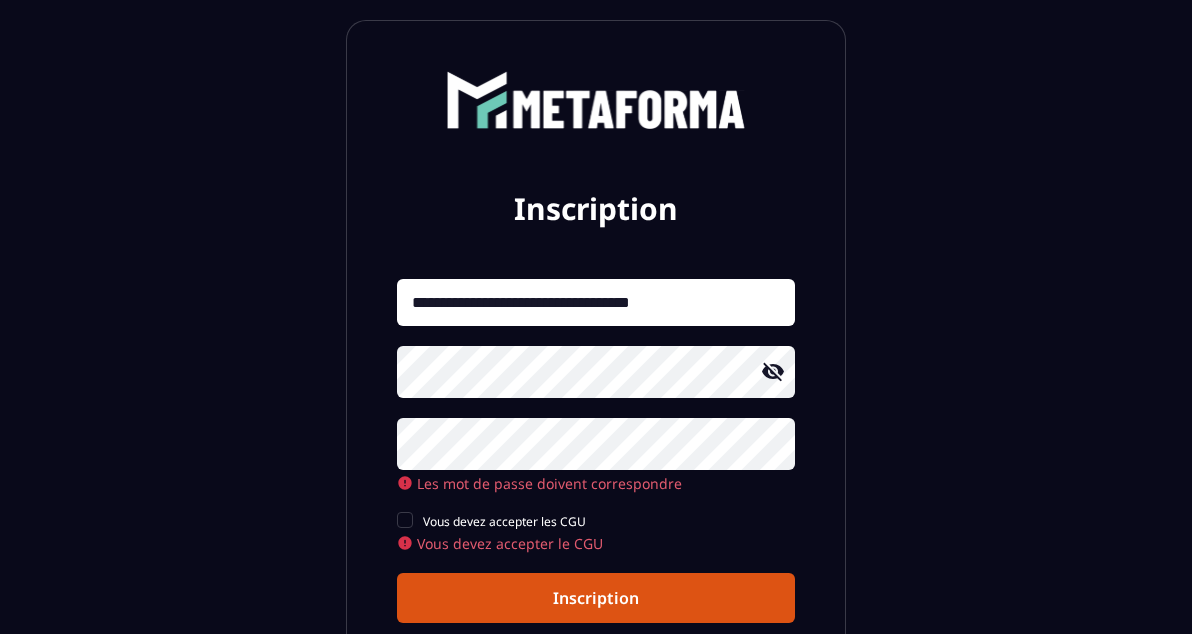 click 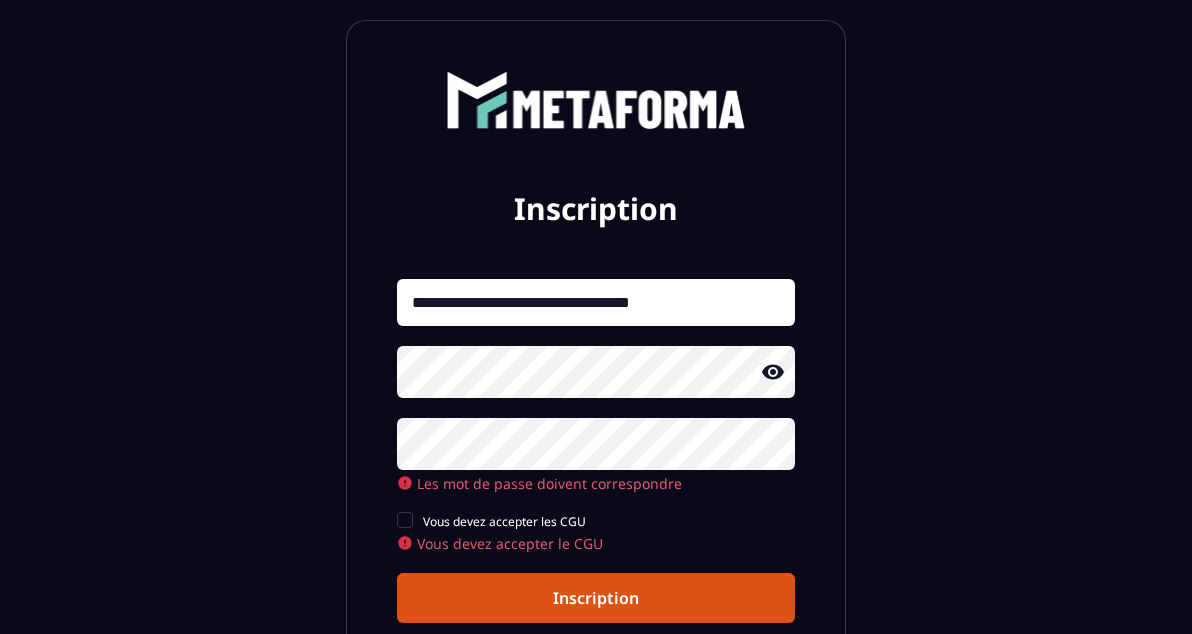click 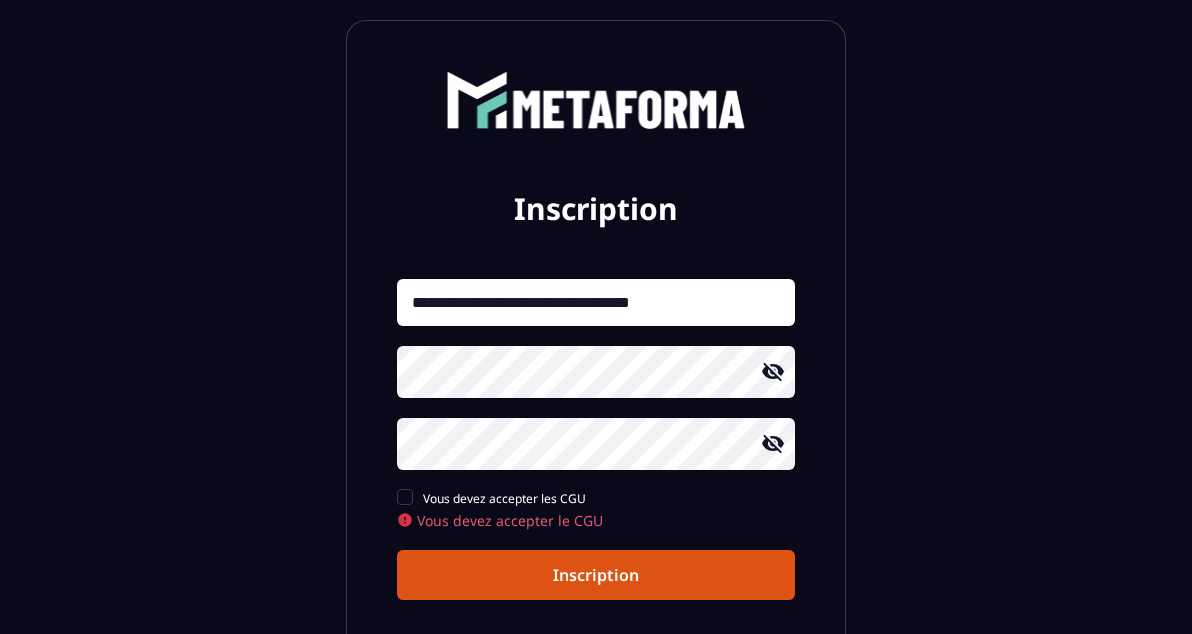 click 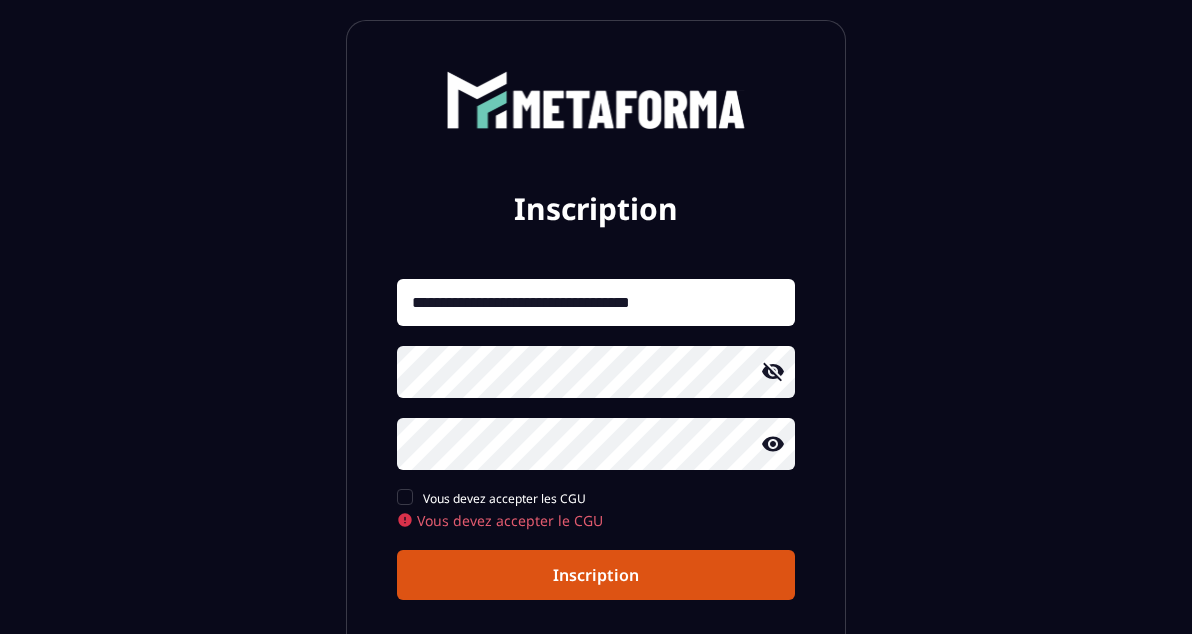 click 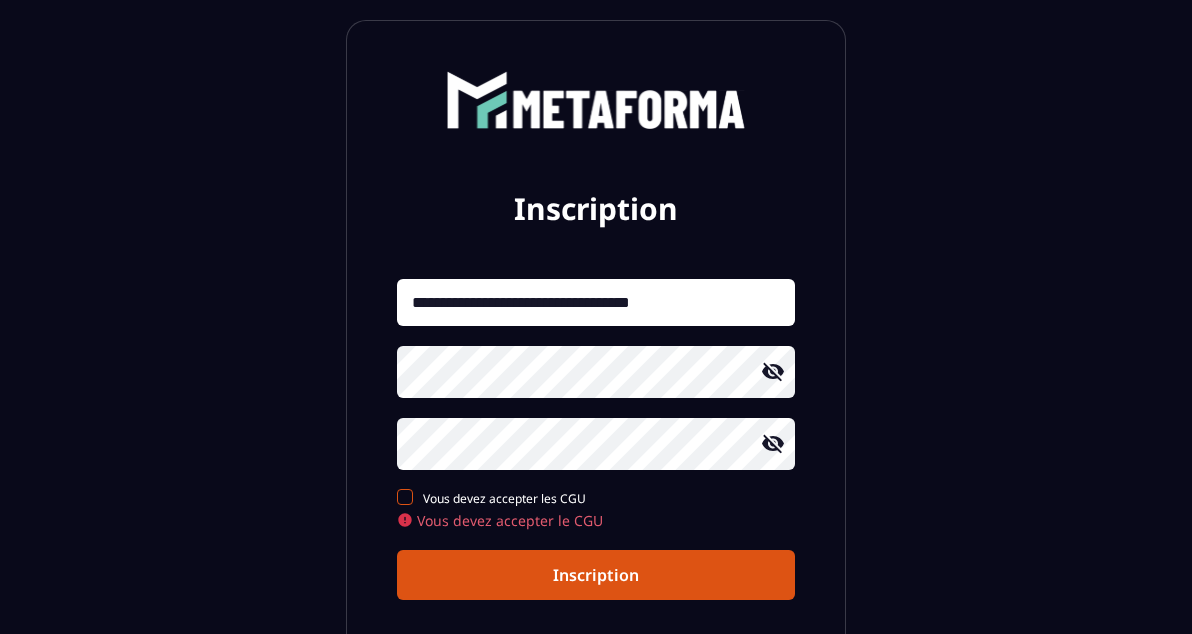 click at bounding box center [405, 497] 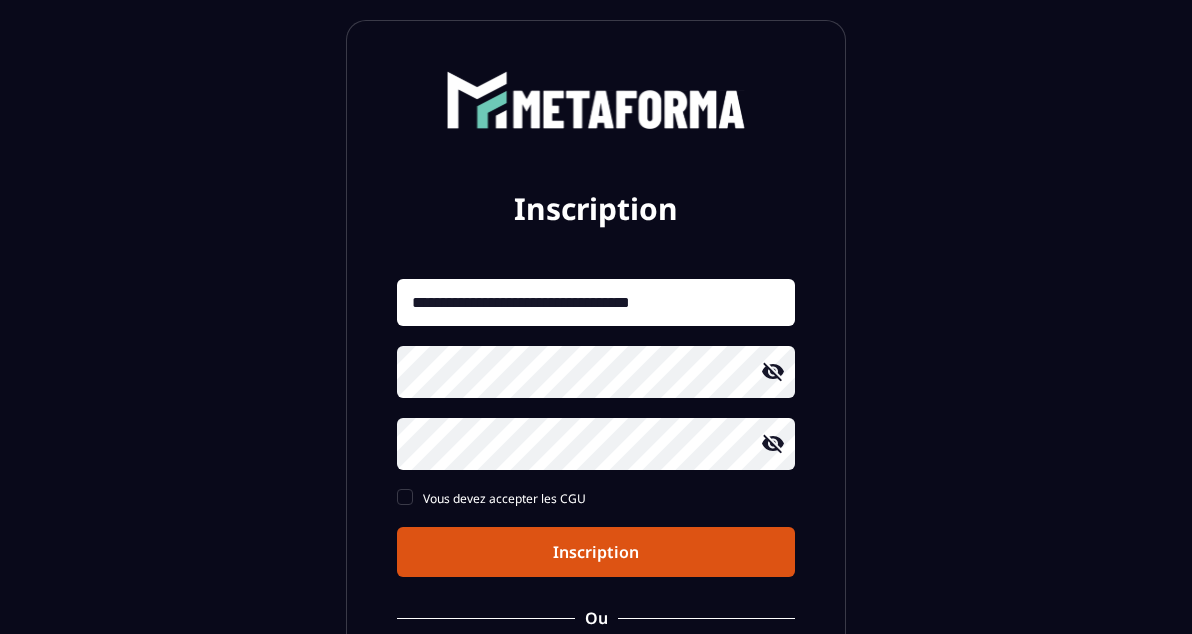 click on "Inscription" at bounding box center (596, 552) 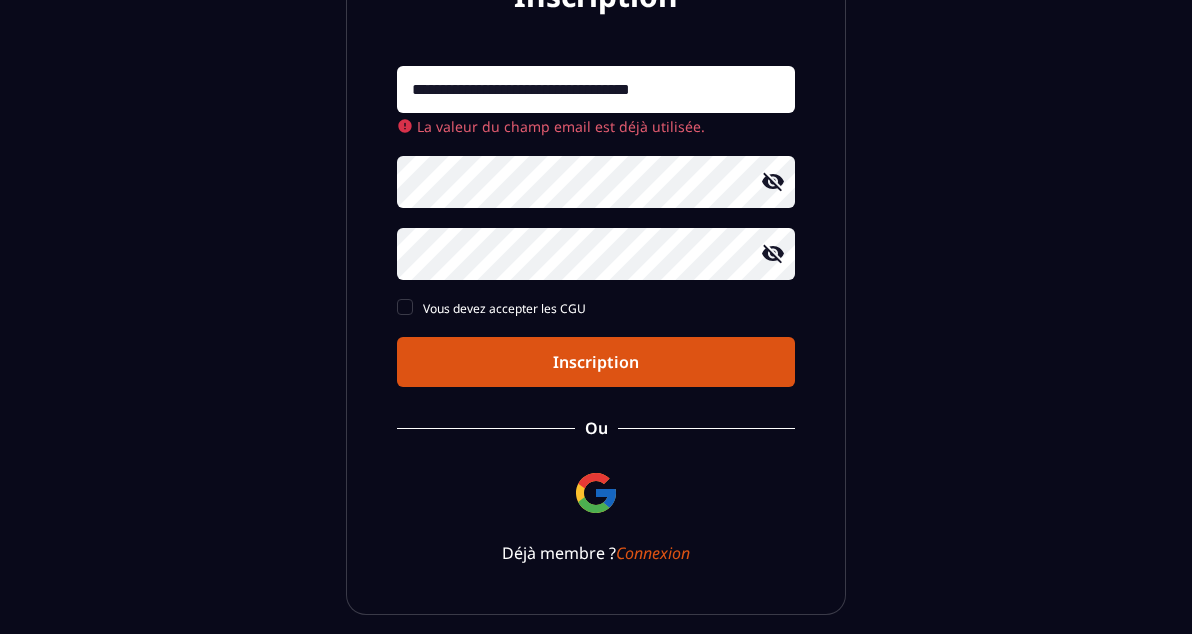 scroll, scrollTop: 379, scrollLeft: 0, axis: vertical 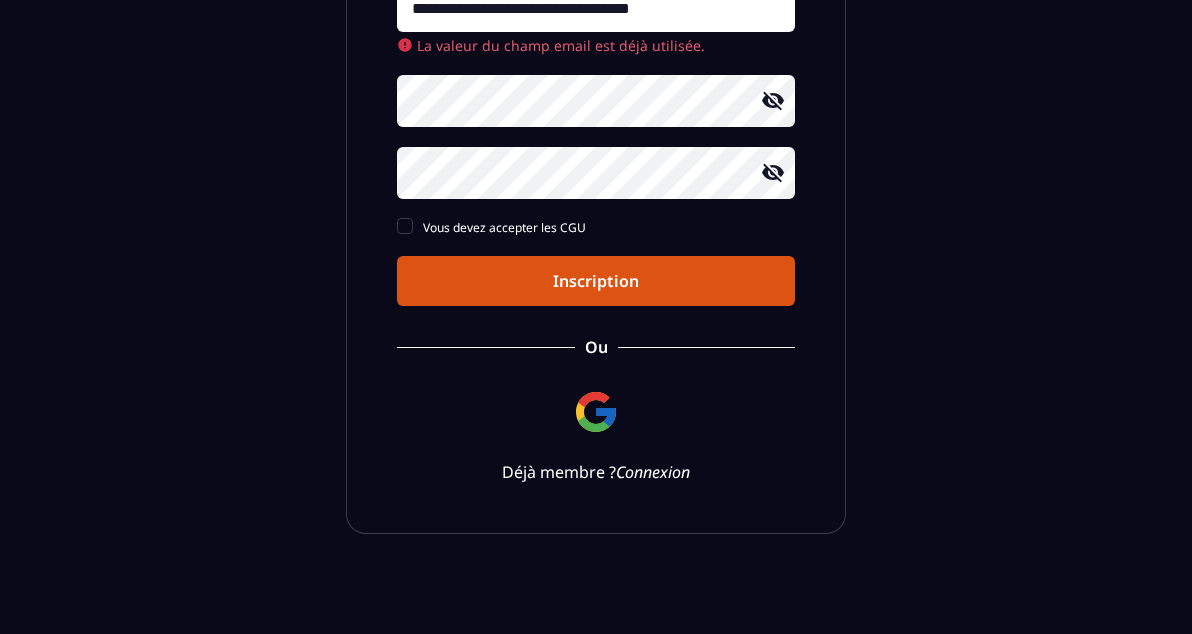 click on "Connexion" at bounding box center [653, 472] 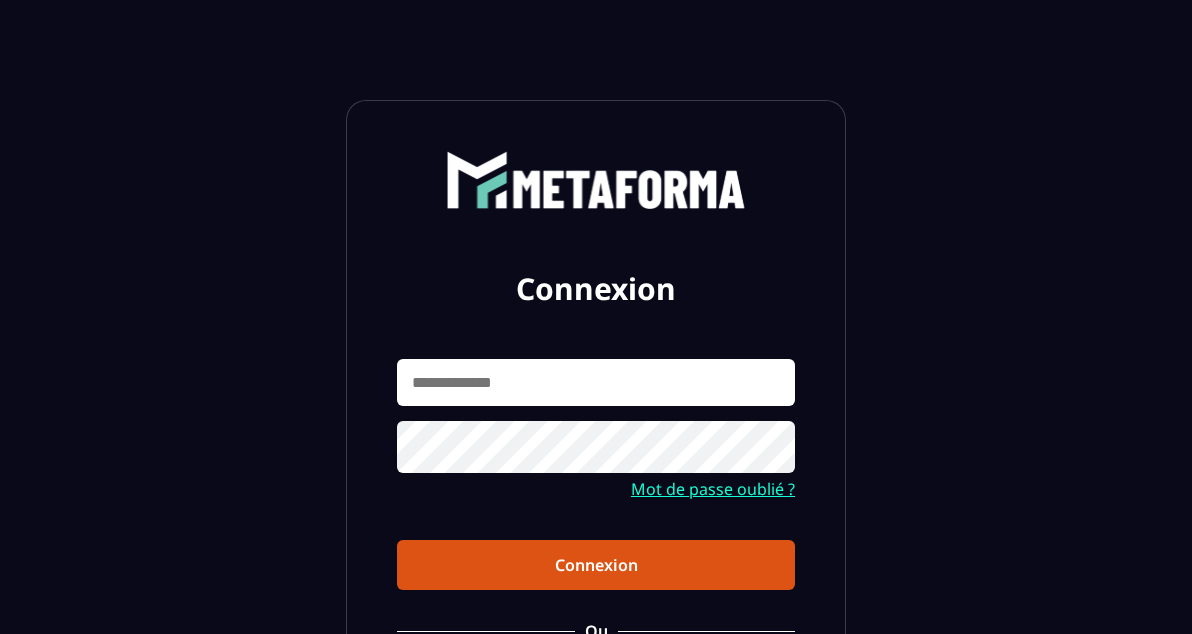 scroll, scrollTop: 0, scrollLeft: 0, axis: both 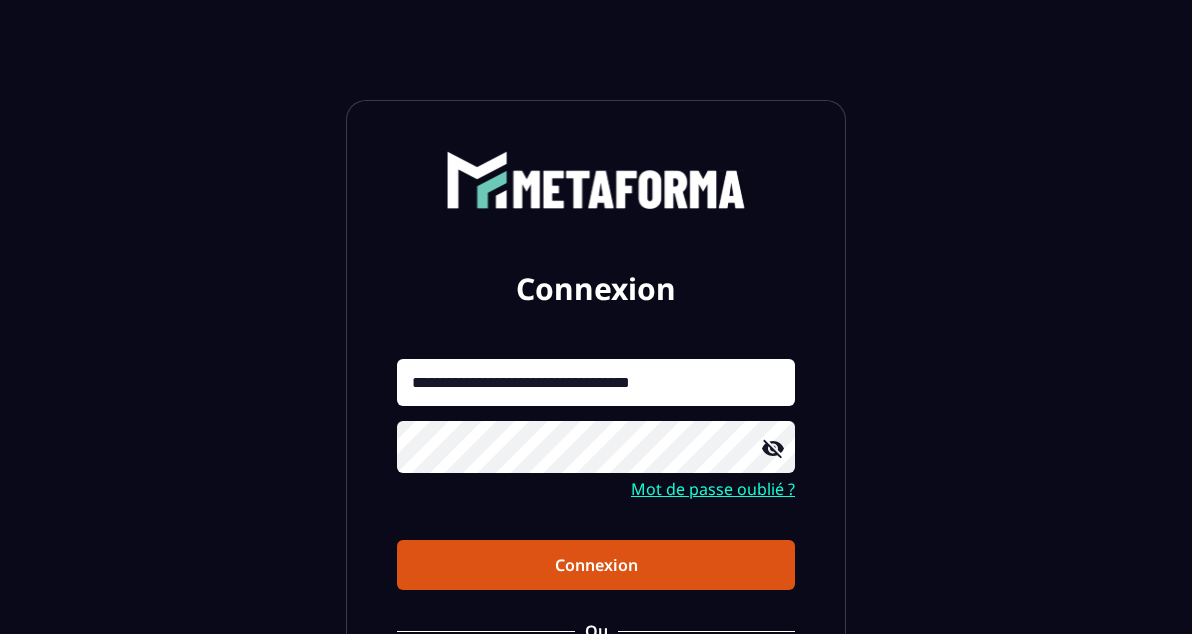 click on "Connexion" at bounding box center [596, 565] 